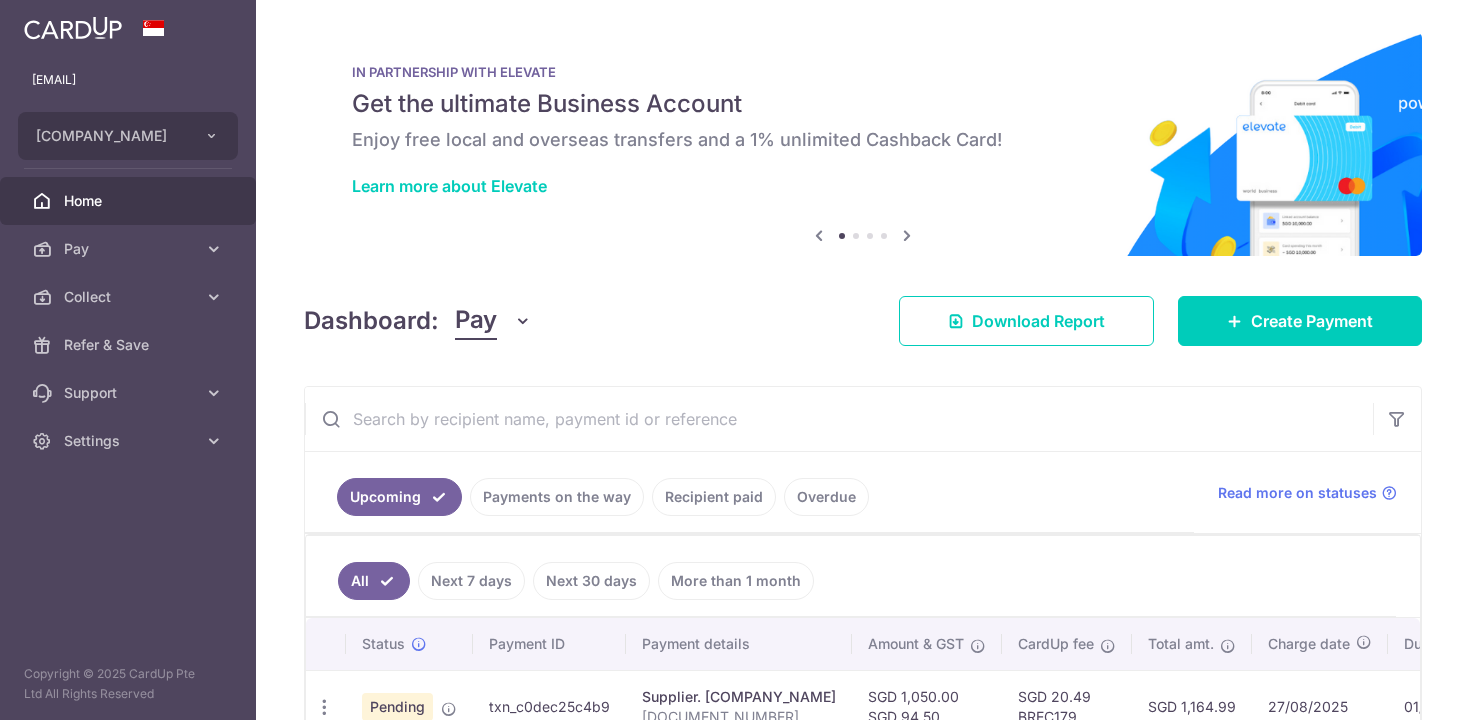 scroll, scrollTop: 0, scrollLeft: 0, axis: both 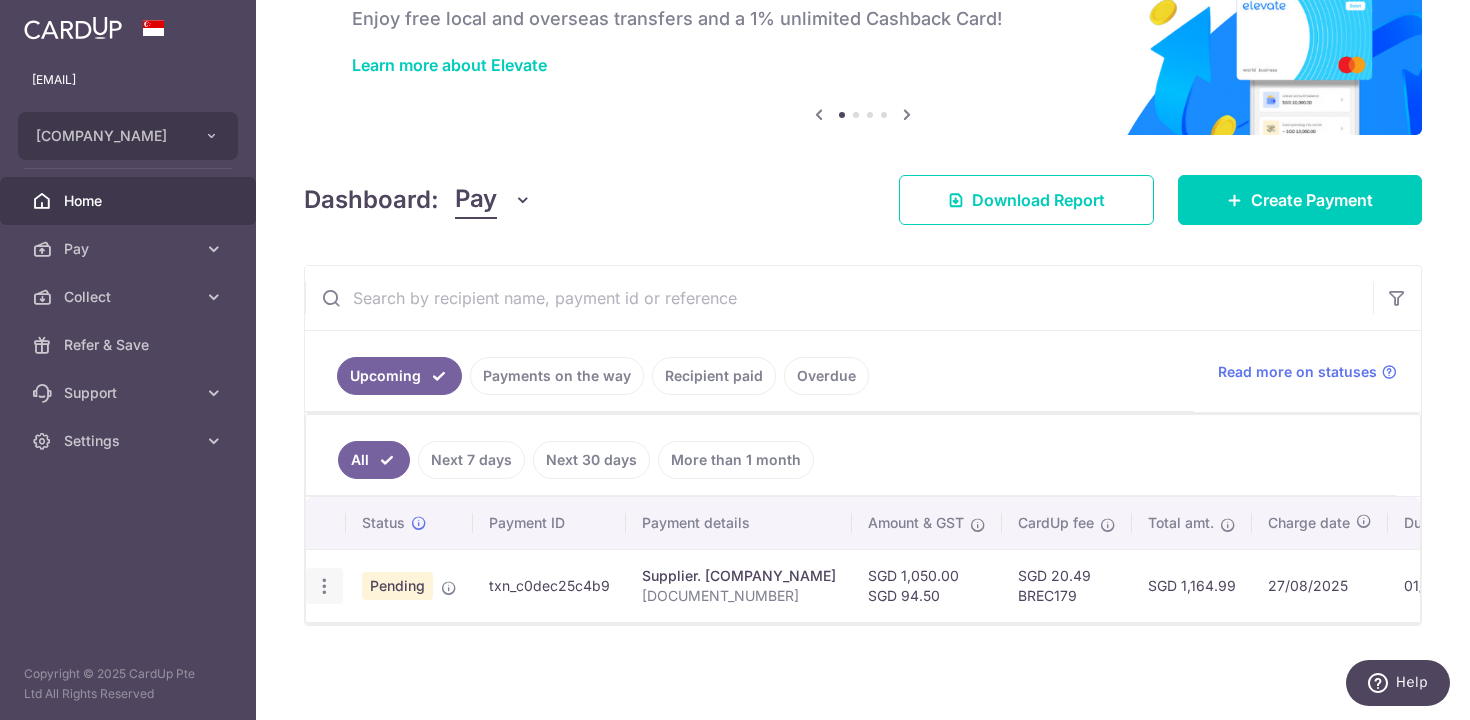 click at bounding box center (324, 586) 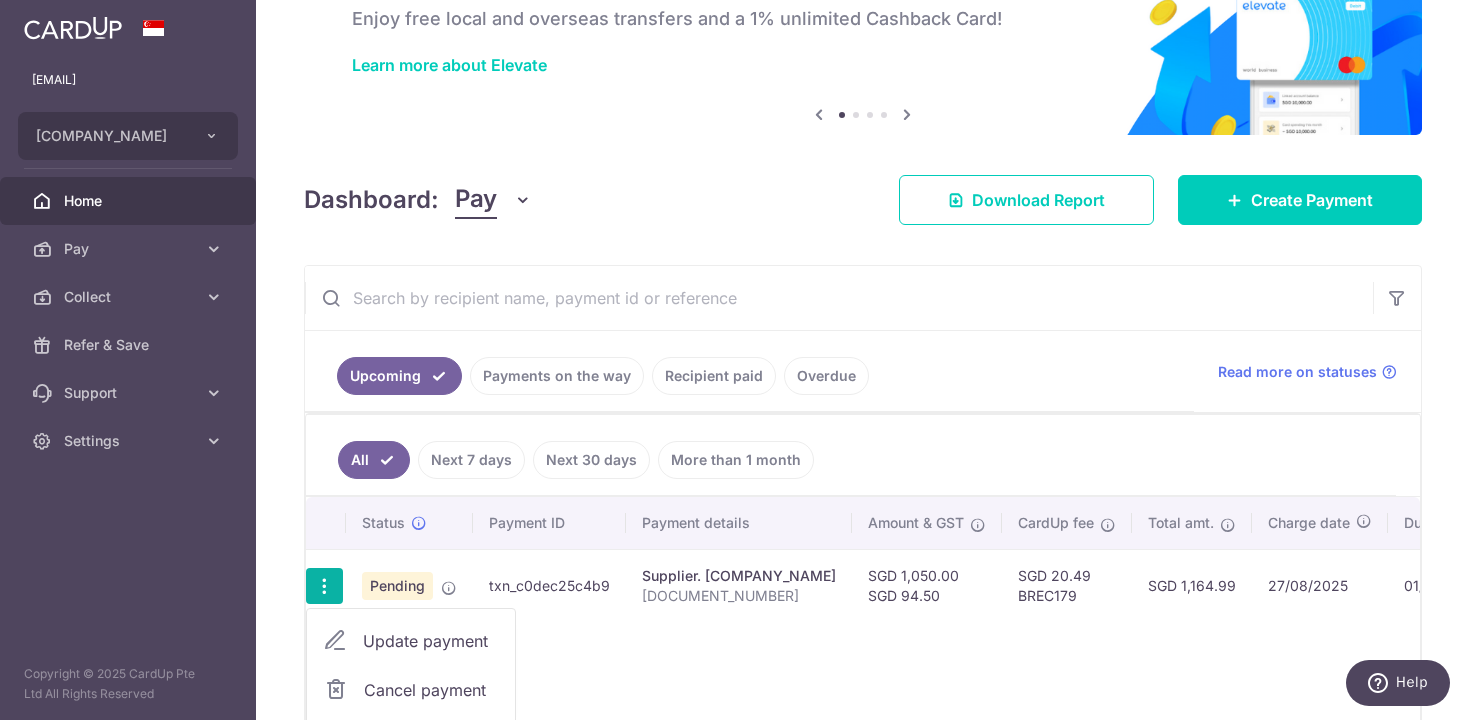 click on "Update payment" at bounding box center [431, 641] 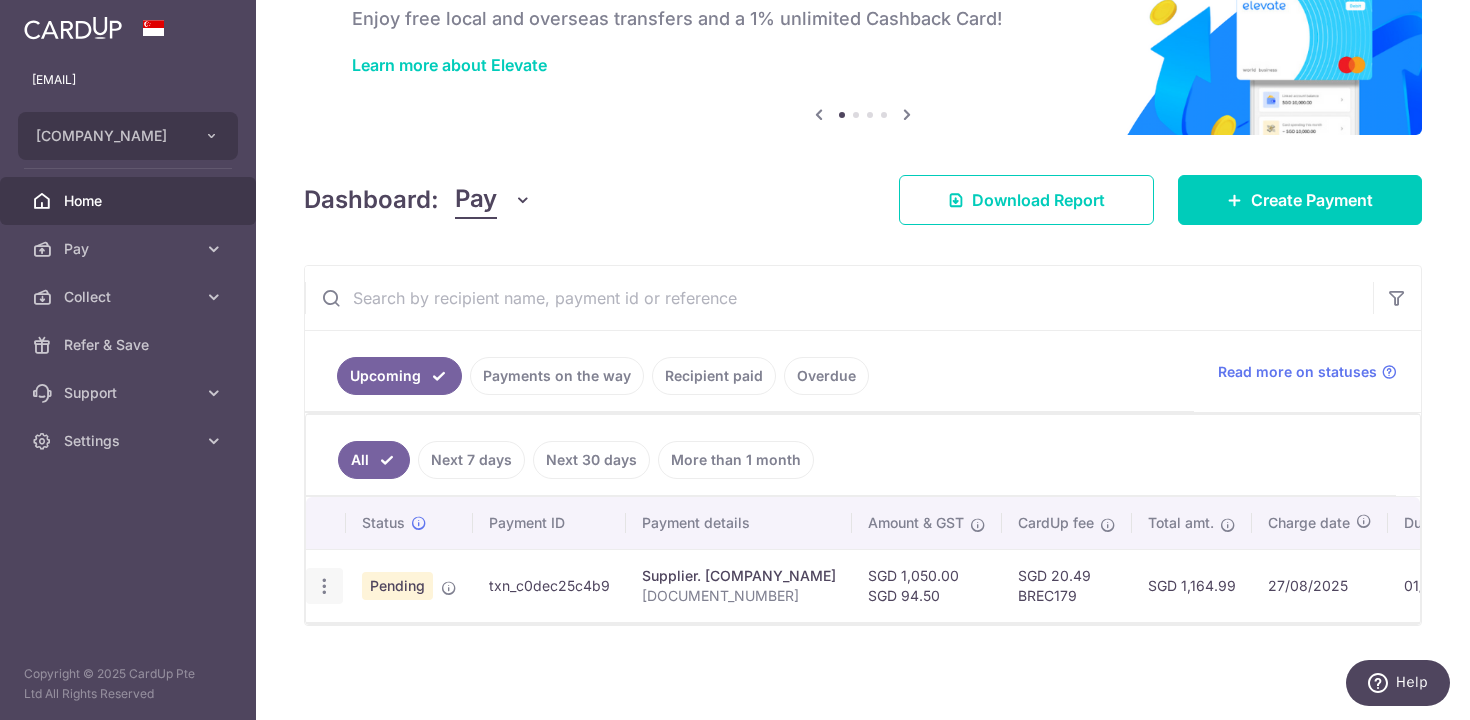 radio on "true" 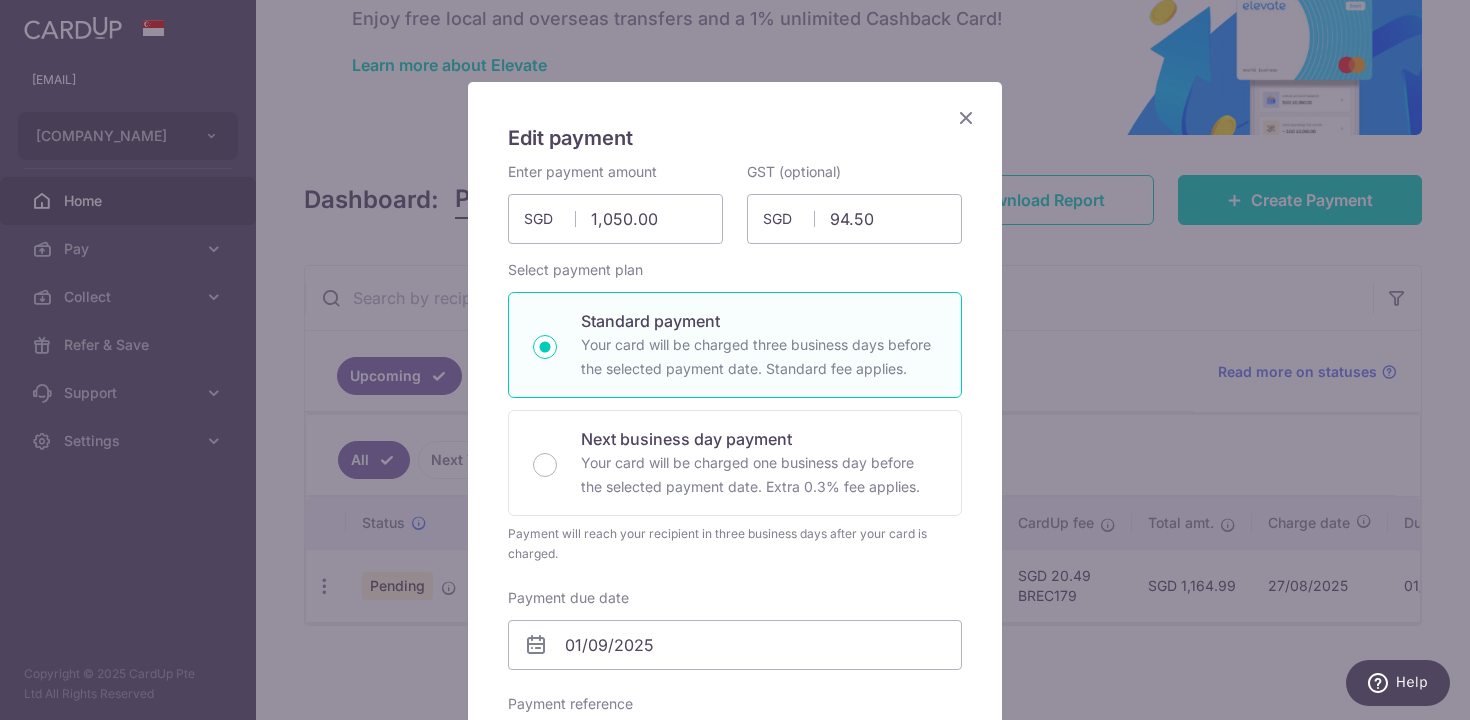 scroll, scrollTop: 88, scrollLeft: 0, axis: vertical 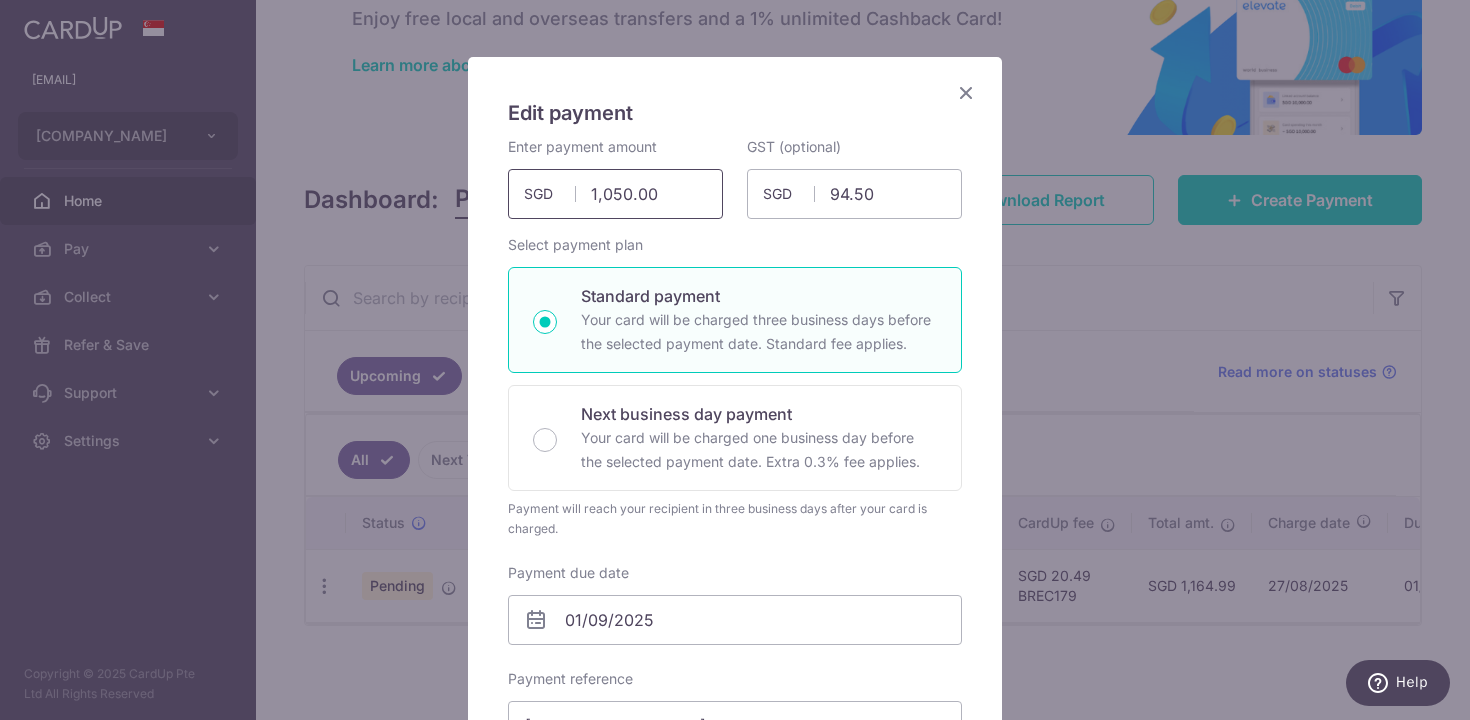 click on "1,050.00" at bounding box center [615, 194] 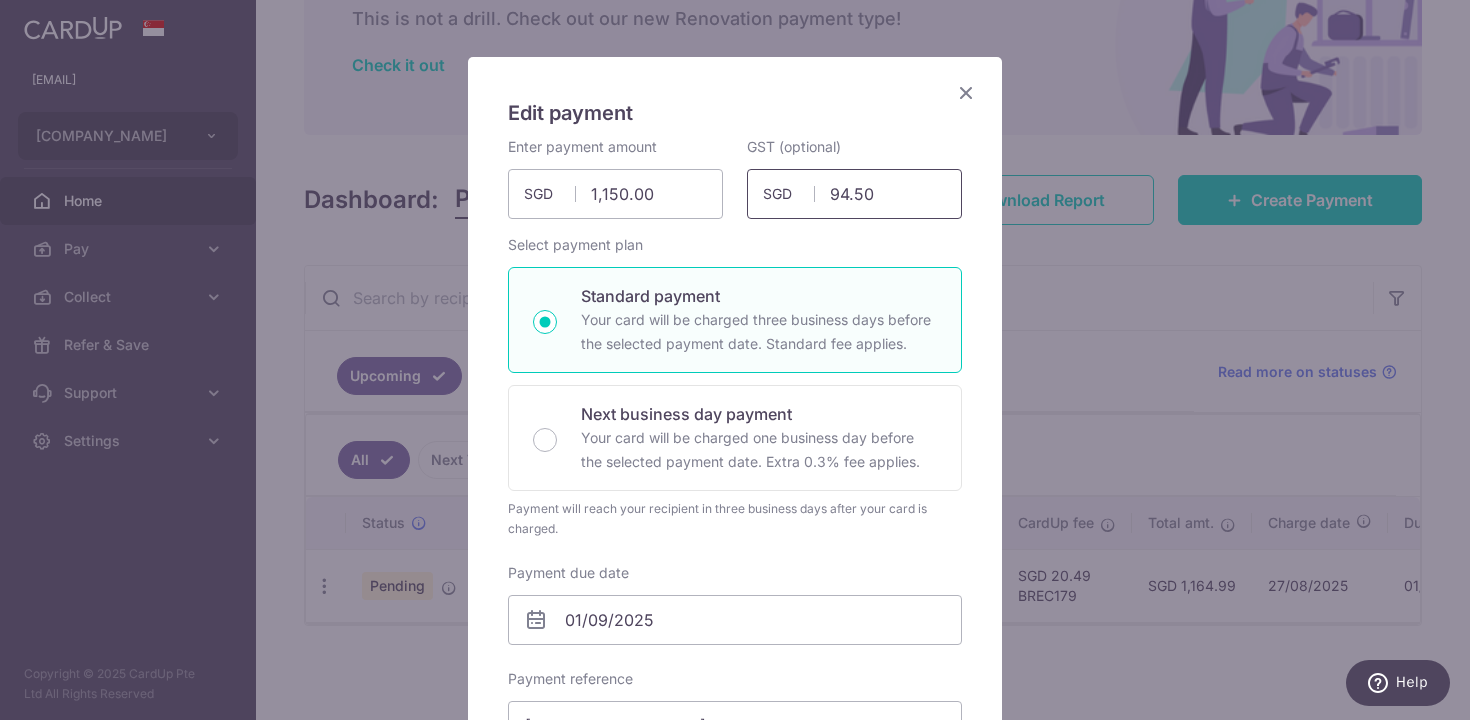 type on "1,150.00" 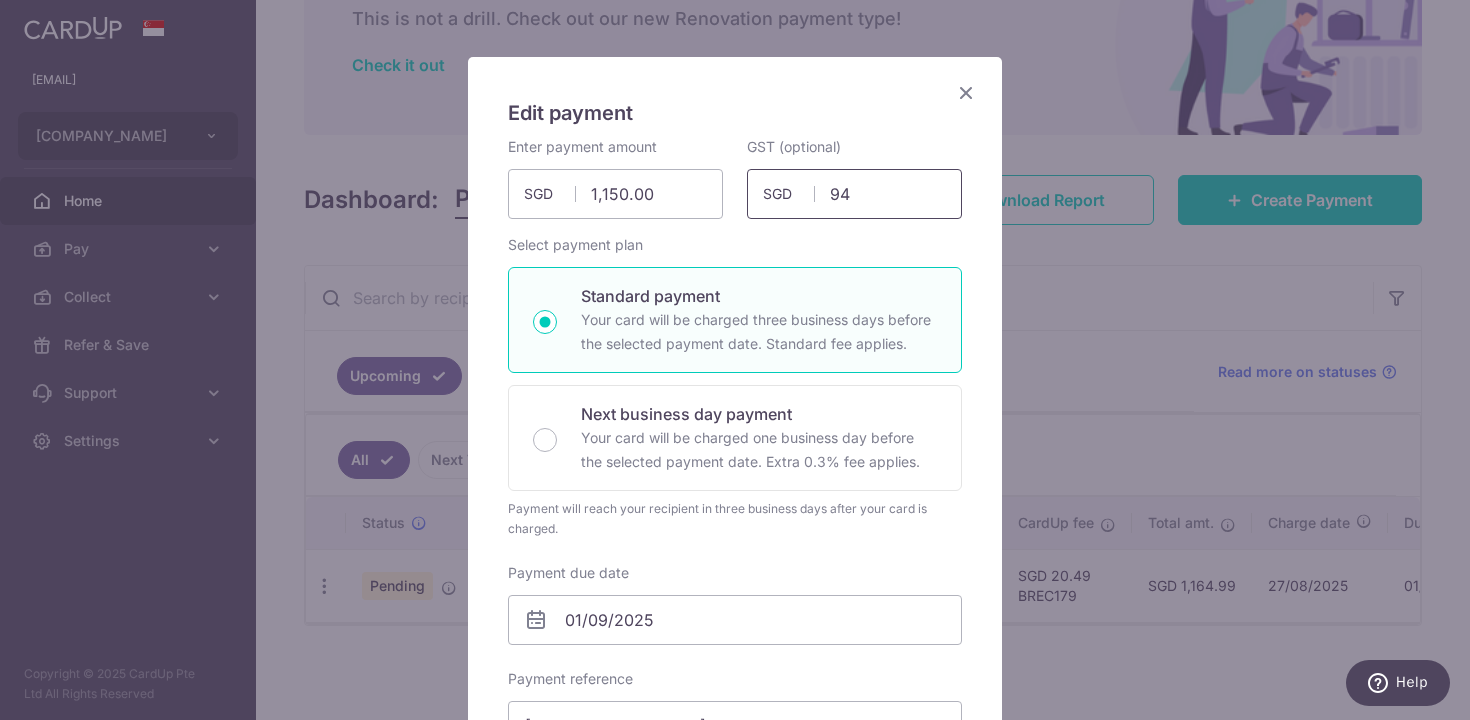 type on "9" 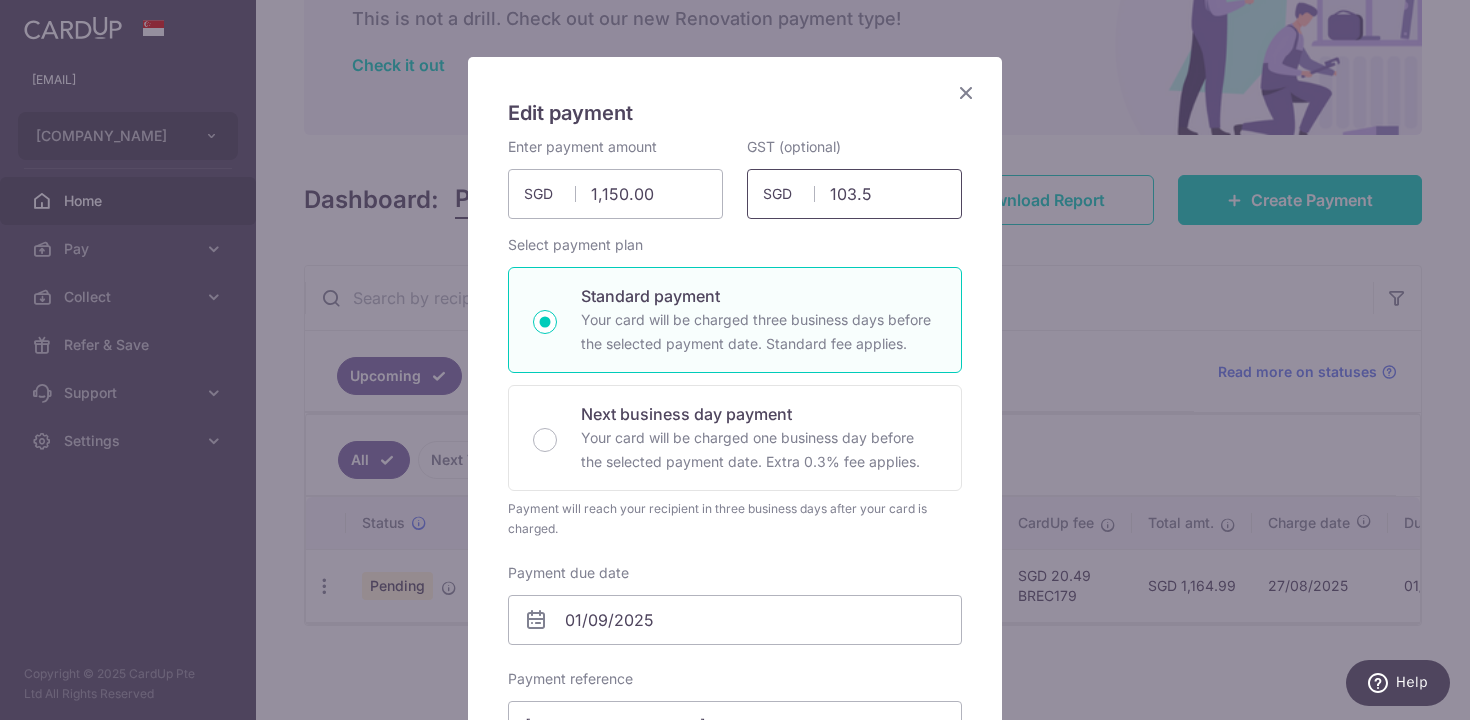 type on "103.50" 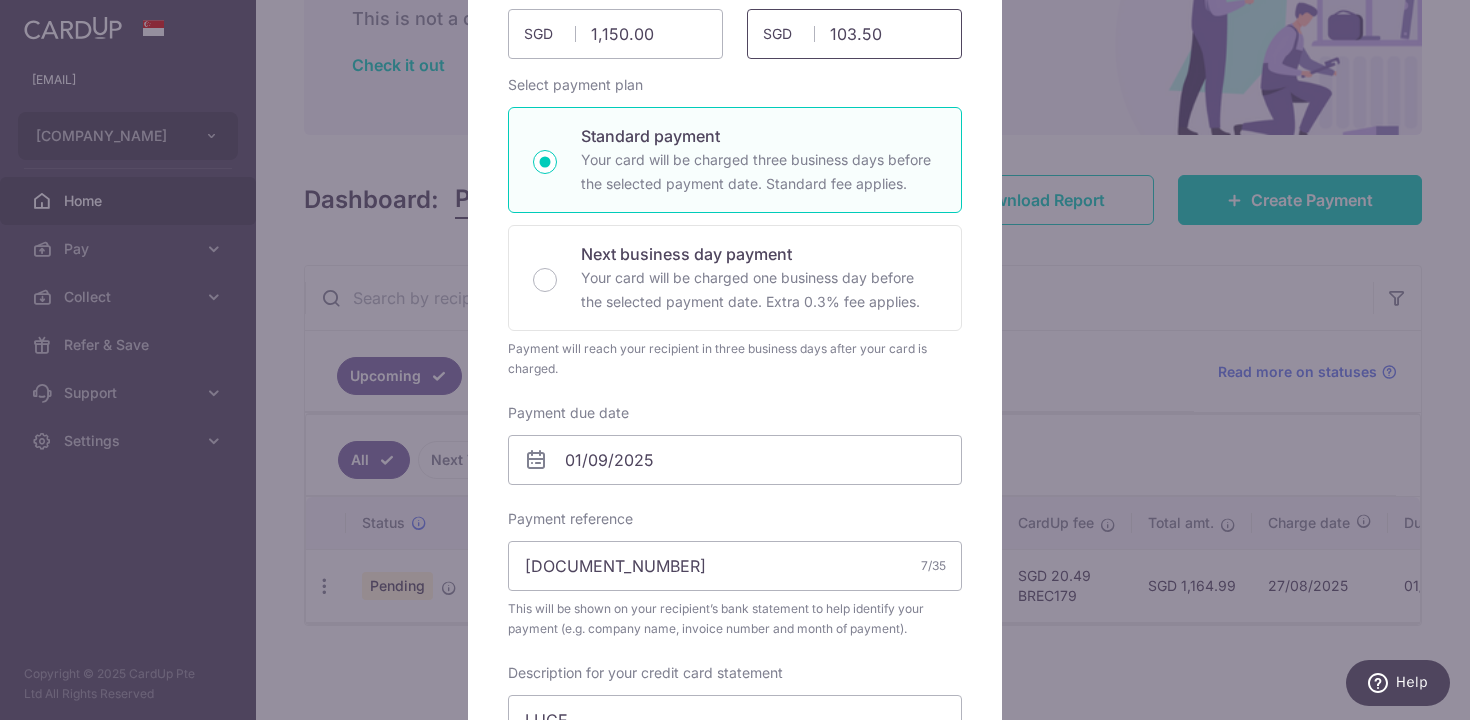 scroll, scrollTop: 249, scrollLeft: 0, axis: vertical 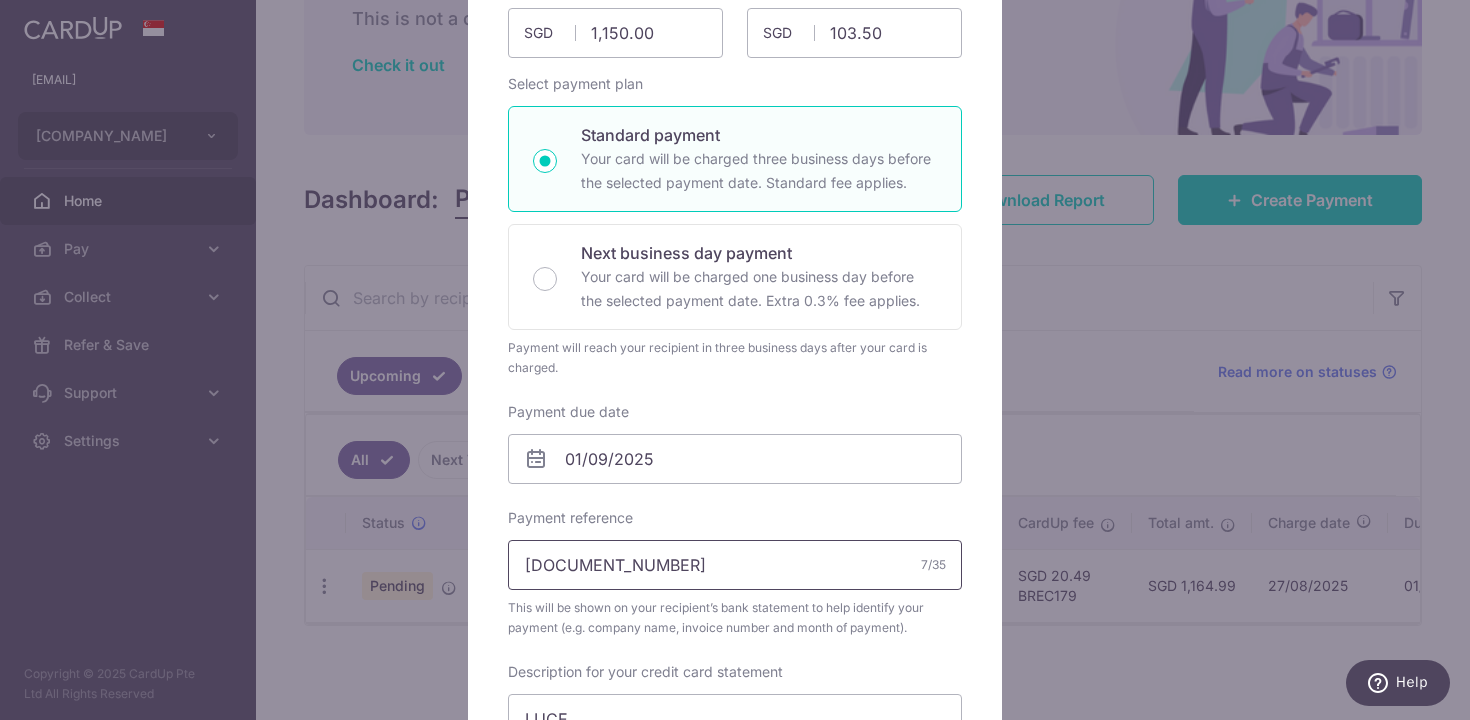 click on "[DOCUMENT_NUMBER]" at bounding box center [735, 565] 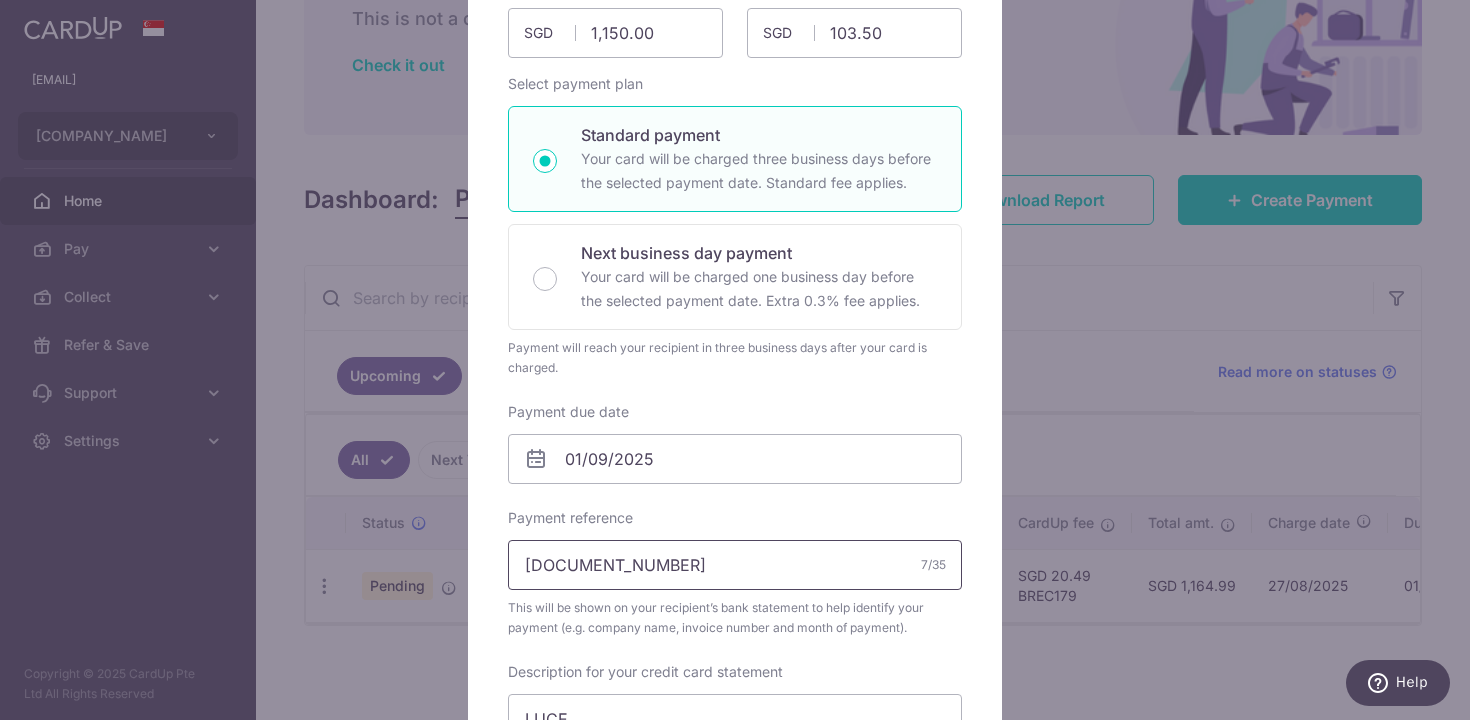 click on "[DOCUMENT_NUMBER]" at bounding box center [735, 565] 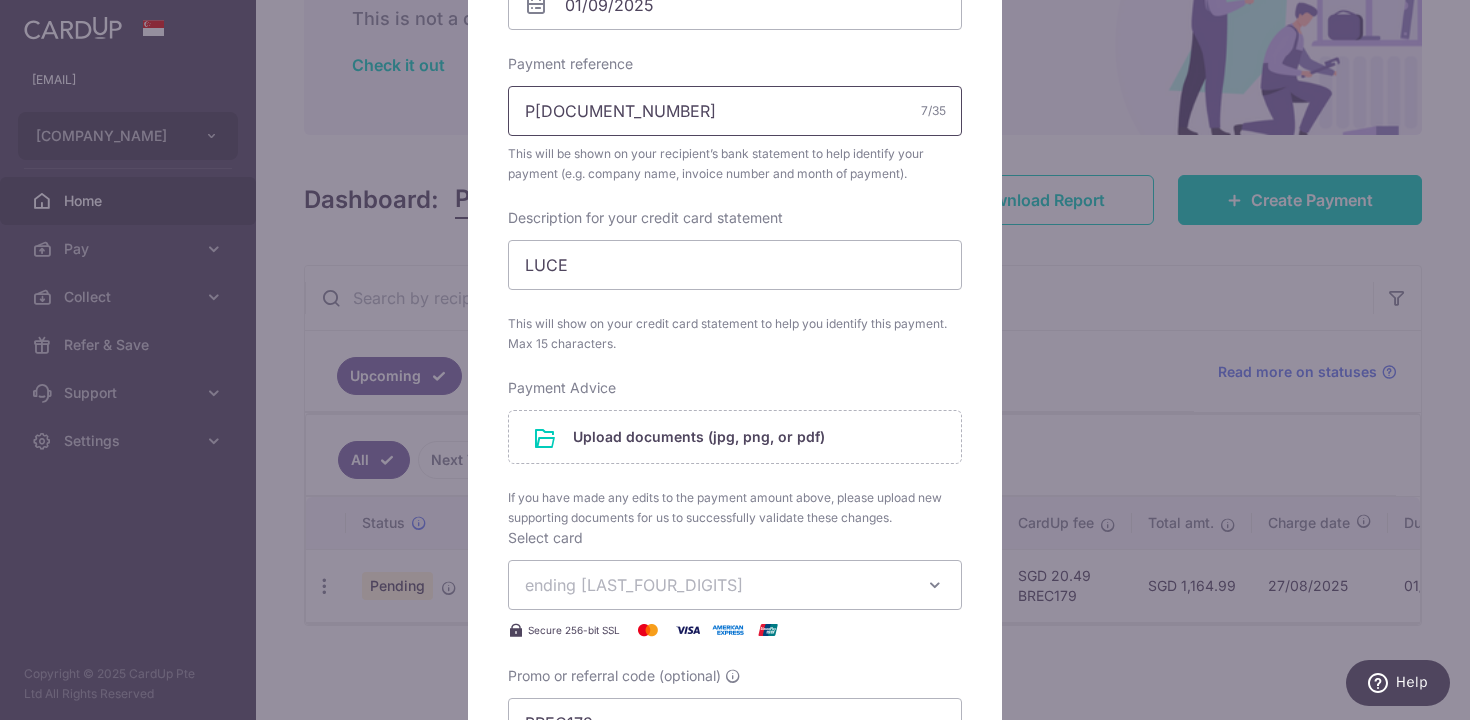 scroll, scrollTop: 727, scrollLeft: 0, axis: vertical 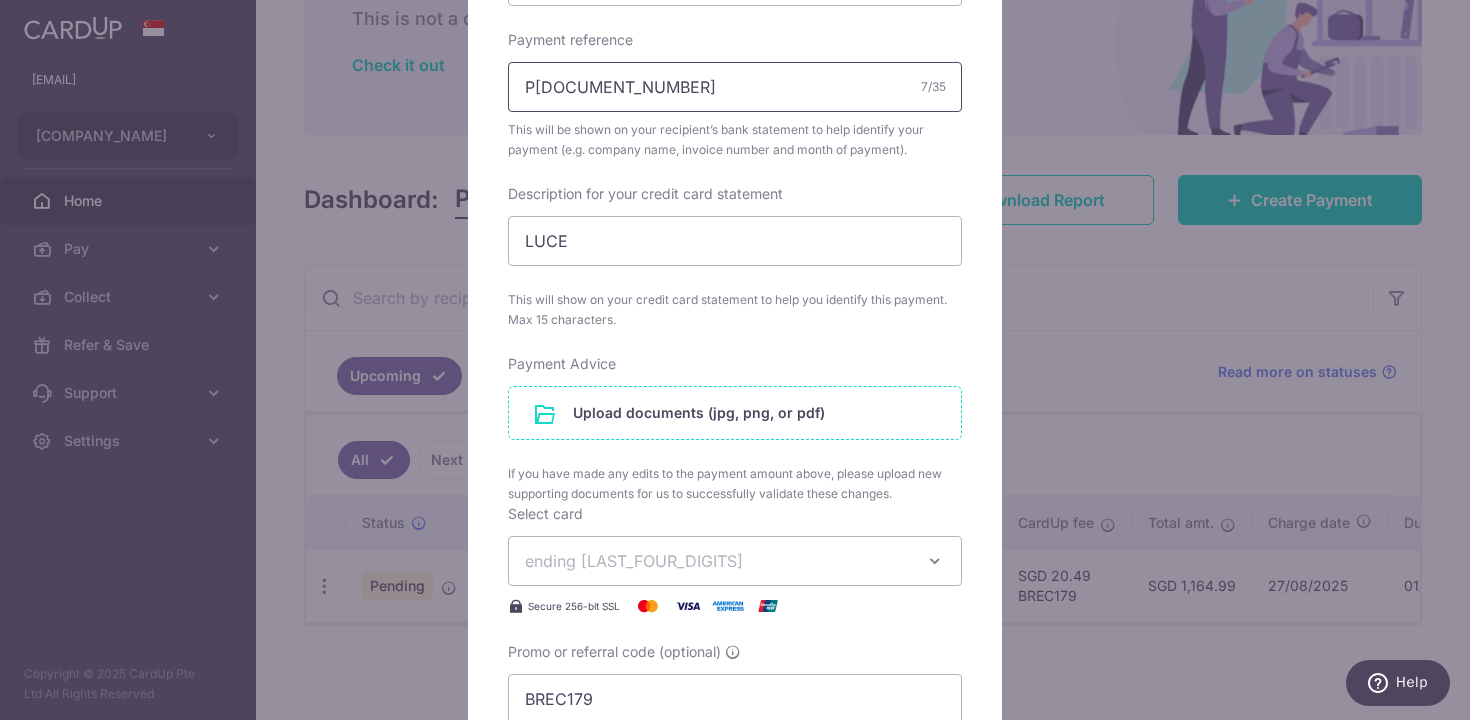 type on "P[DOCUMENT_NUMBER]" 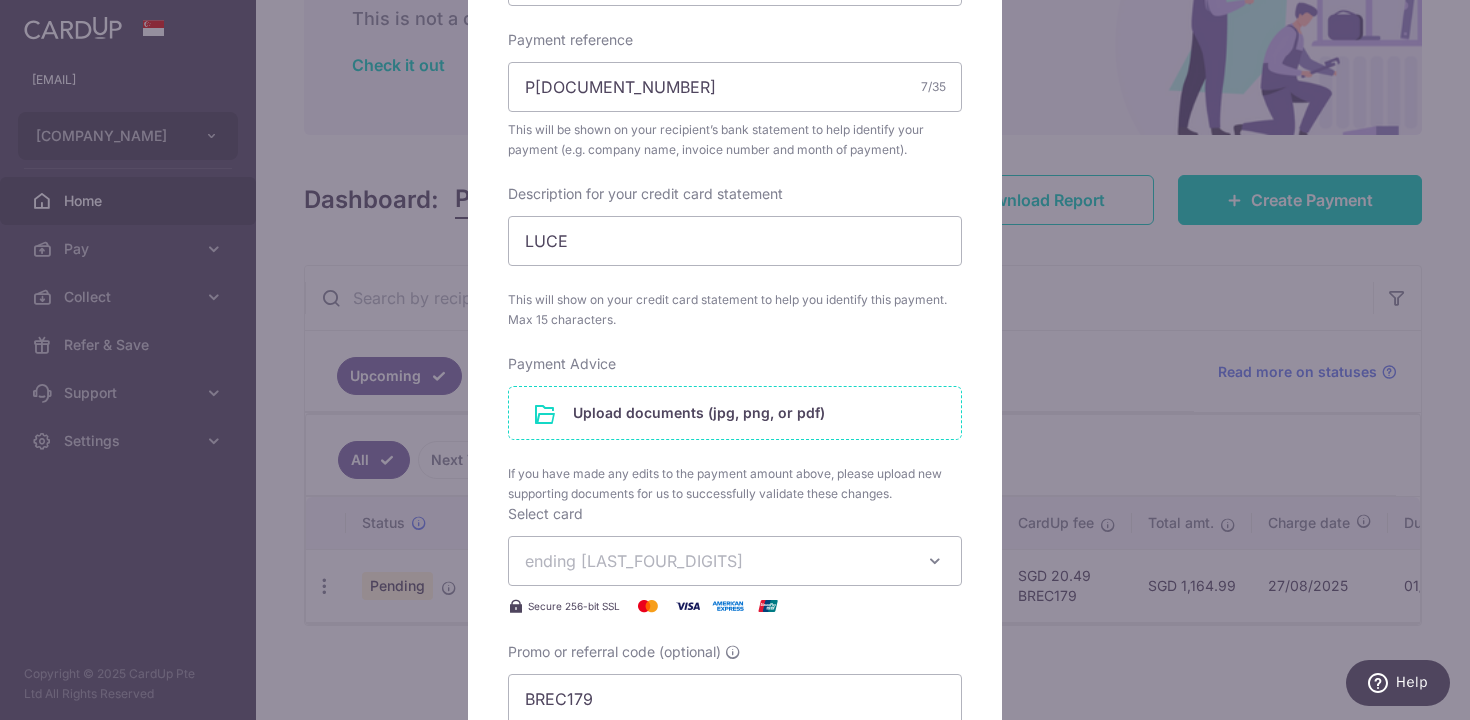 click at bounding box center [735, 413] 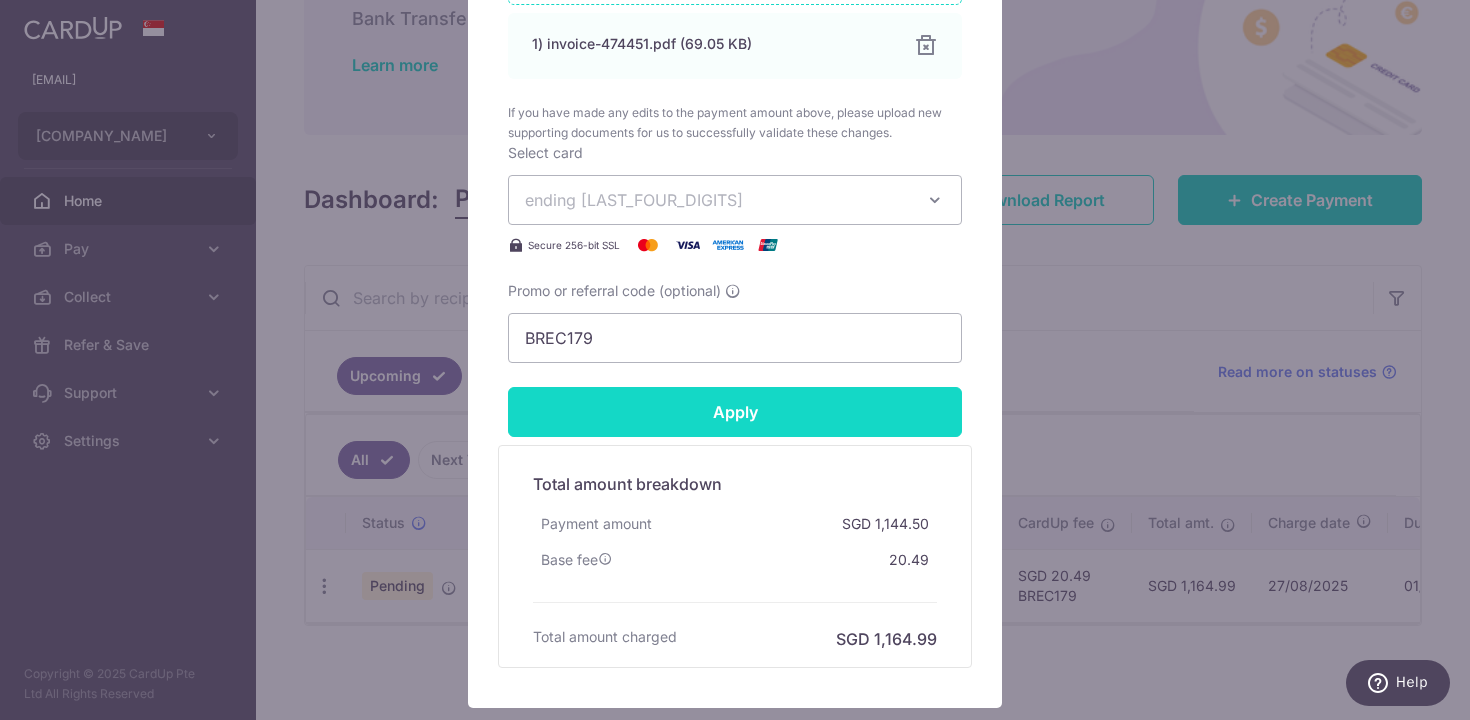 click on "Apply" at bounding box center [735, 412] 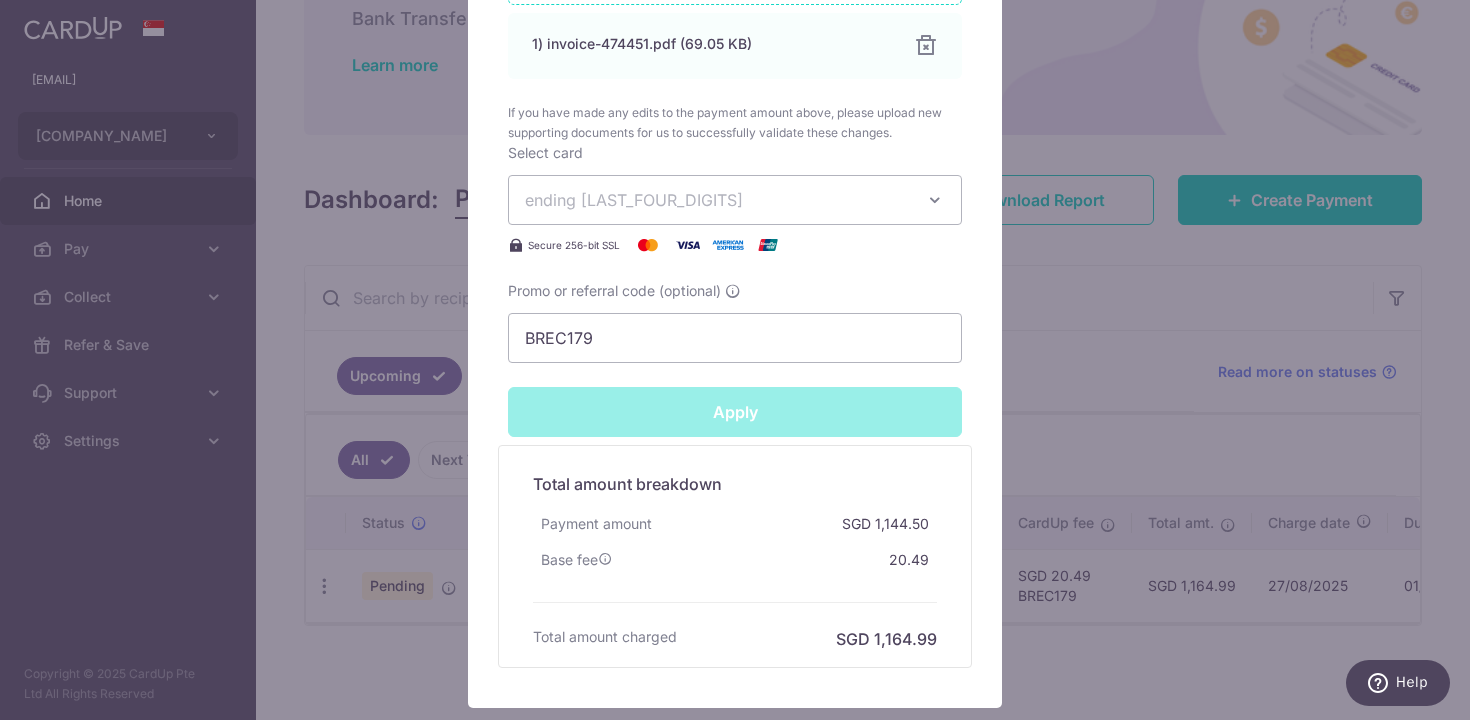 type on "Successfully Applied" 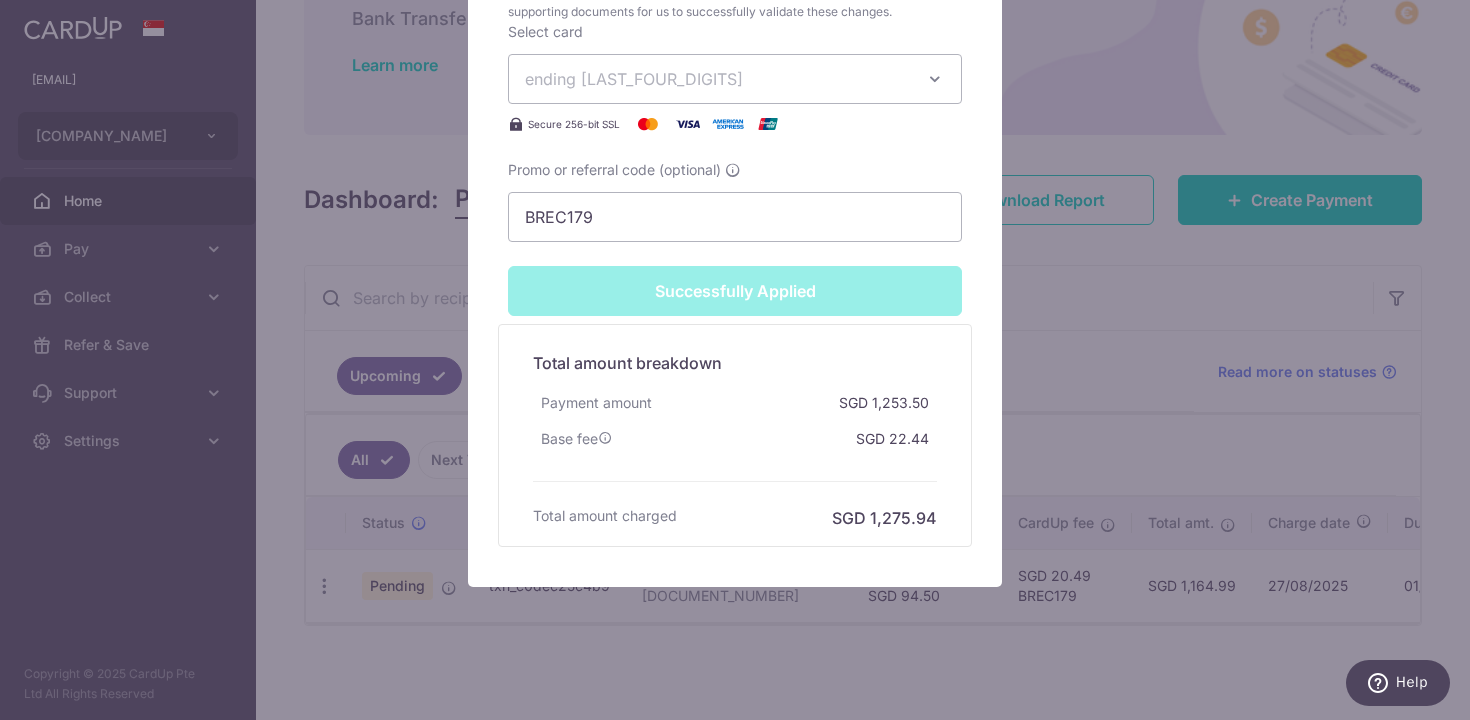 scroll, scrollTop: 1365, scrollLeft: 0, axis: vertical 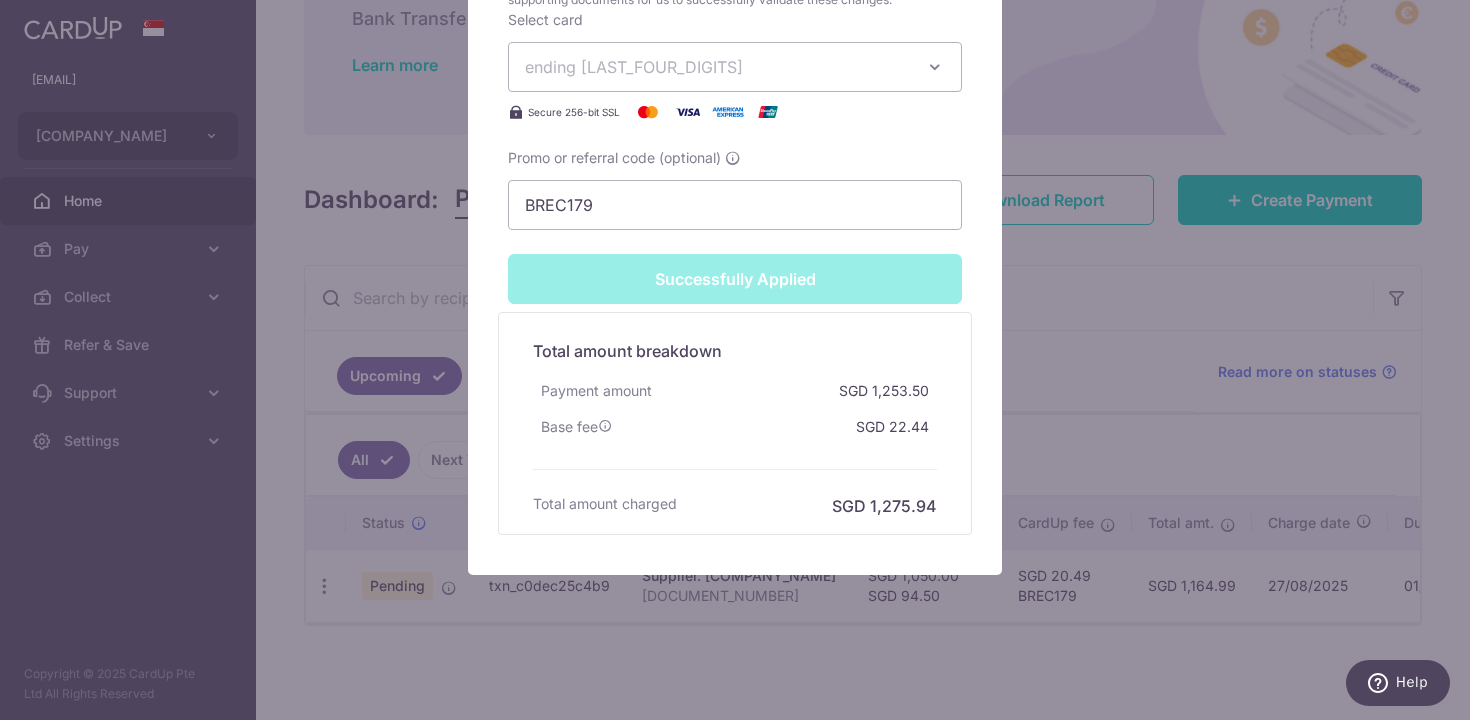 click on "Edit payment
By clicking apply,  you will make changes to all   payments to  [COMPANY_NAME]  scheduled from
.
By clicking below, you confirm you are editing this payment to  [COMPANY_NAME]  on
[DATE] .
Your payment is updated successfully" at bounding box center (735, 360) 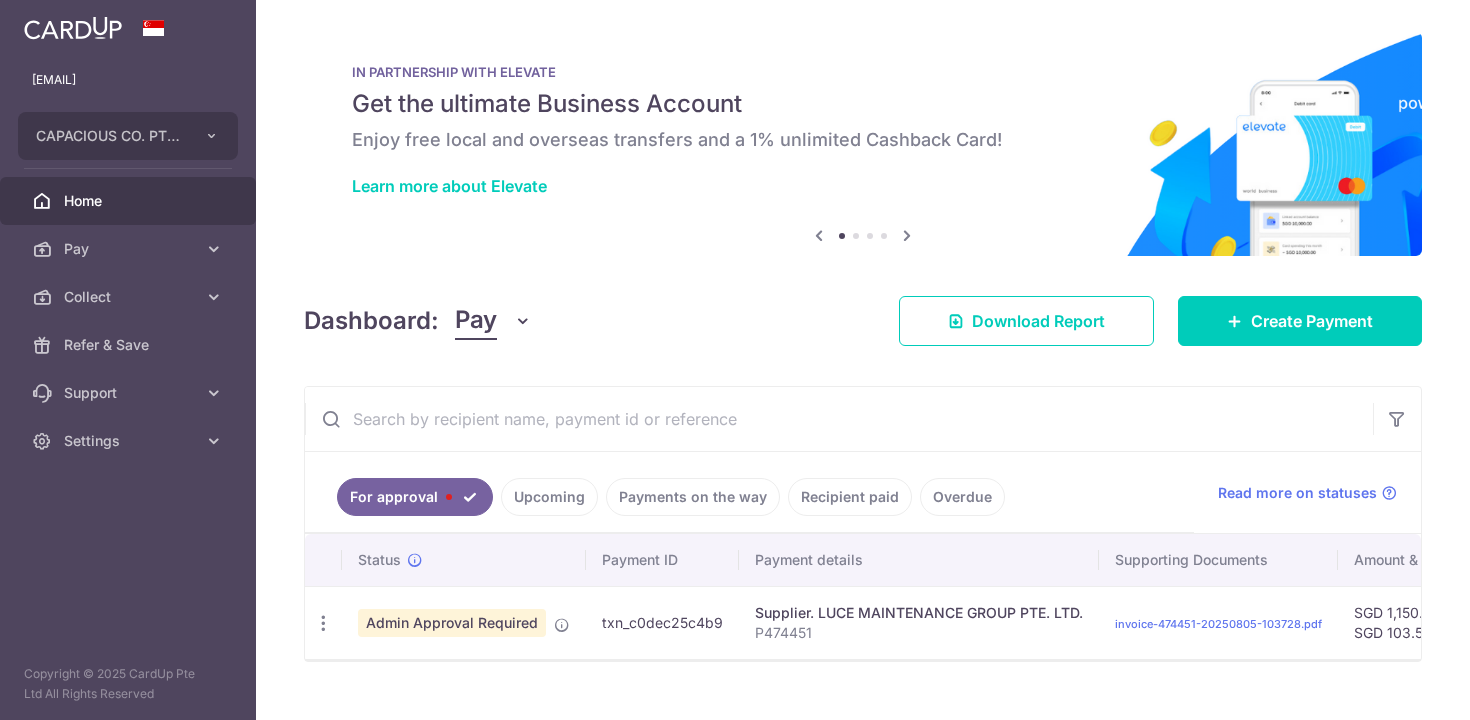 scroll, scrollTop: 0, scrollLeft: 0, axis: both 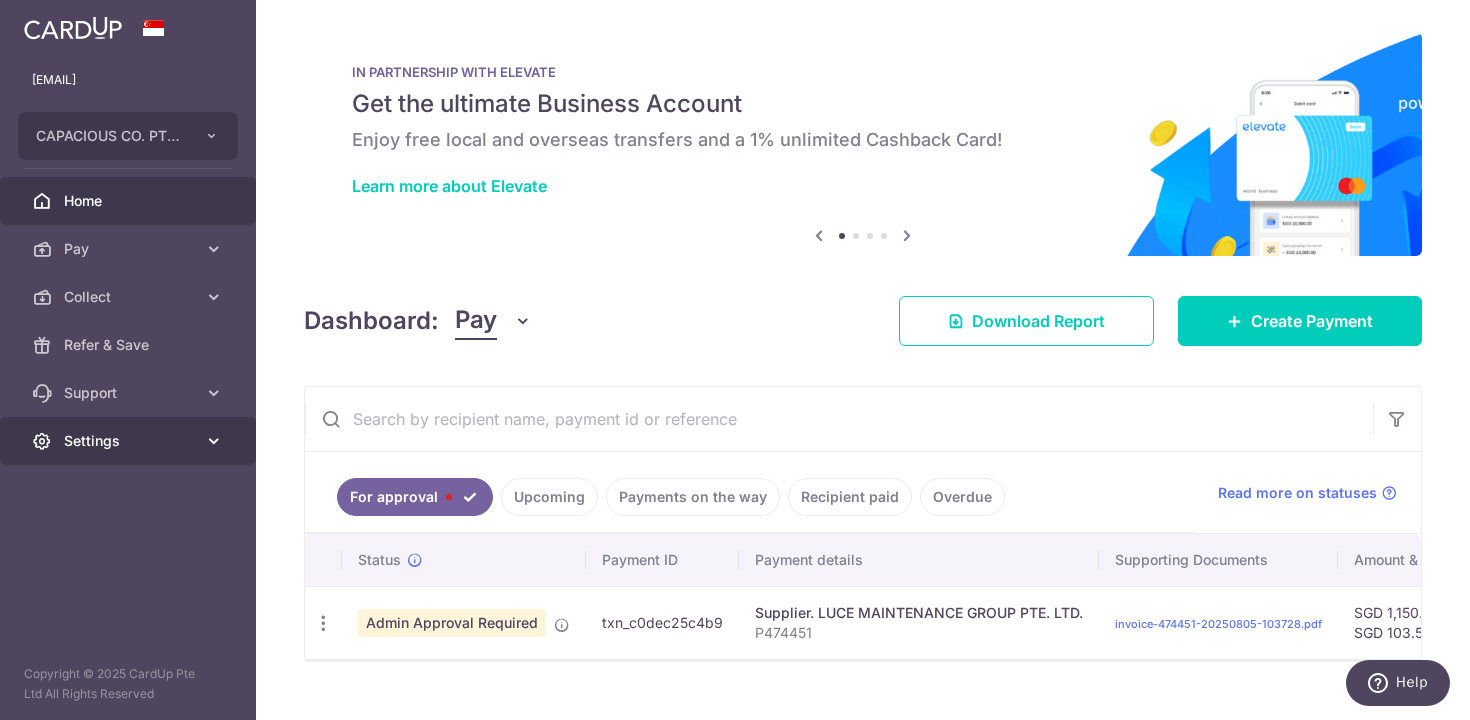 click on "Settings" at bounding box center [128, 441] 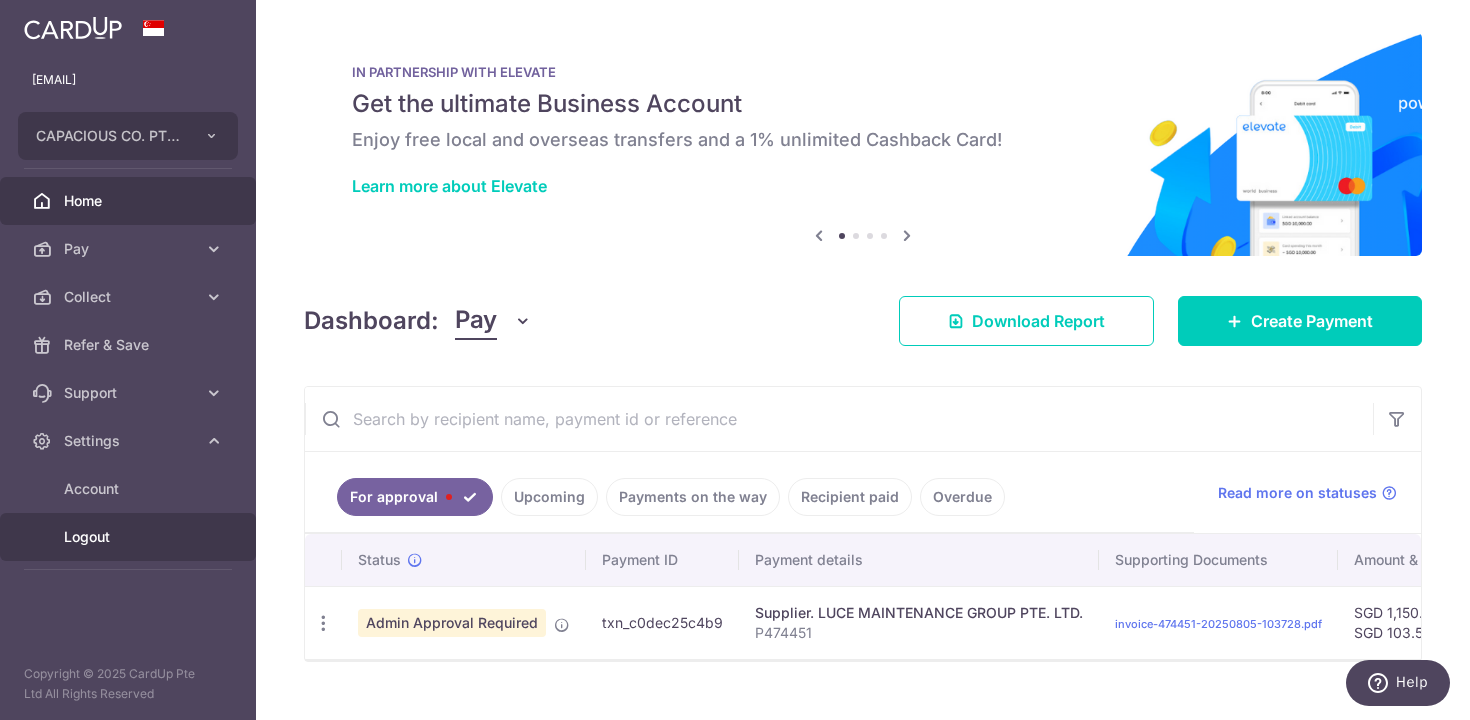 click on "Logout" at bounding box center (130, 537) 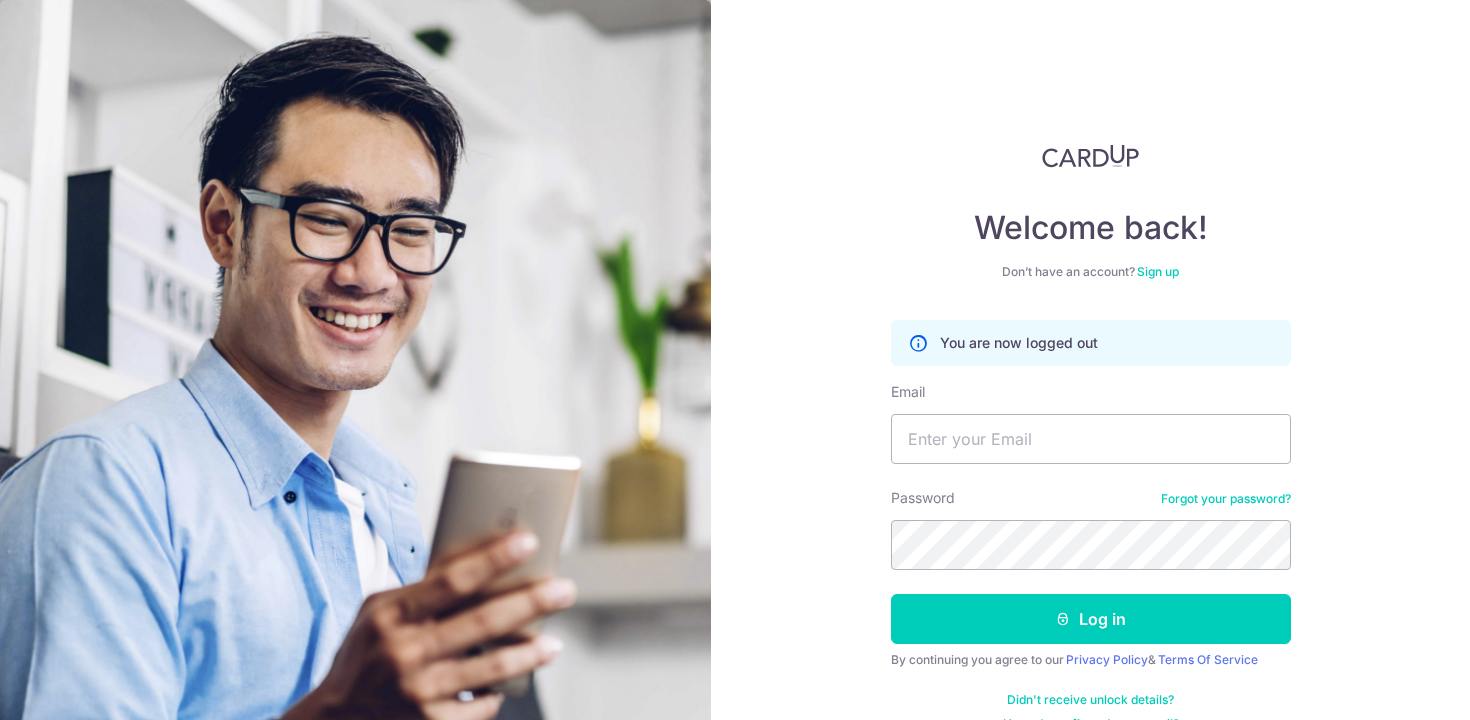 scroll, scrollTop: 0, scrollLeft: 0, axis: both 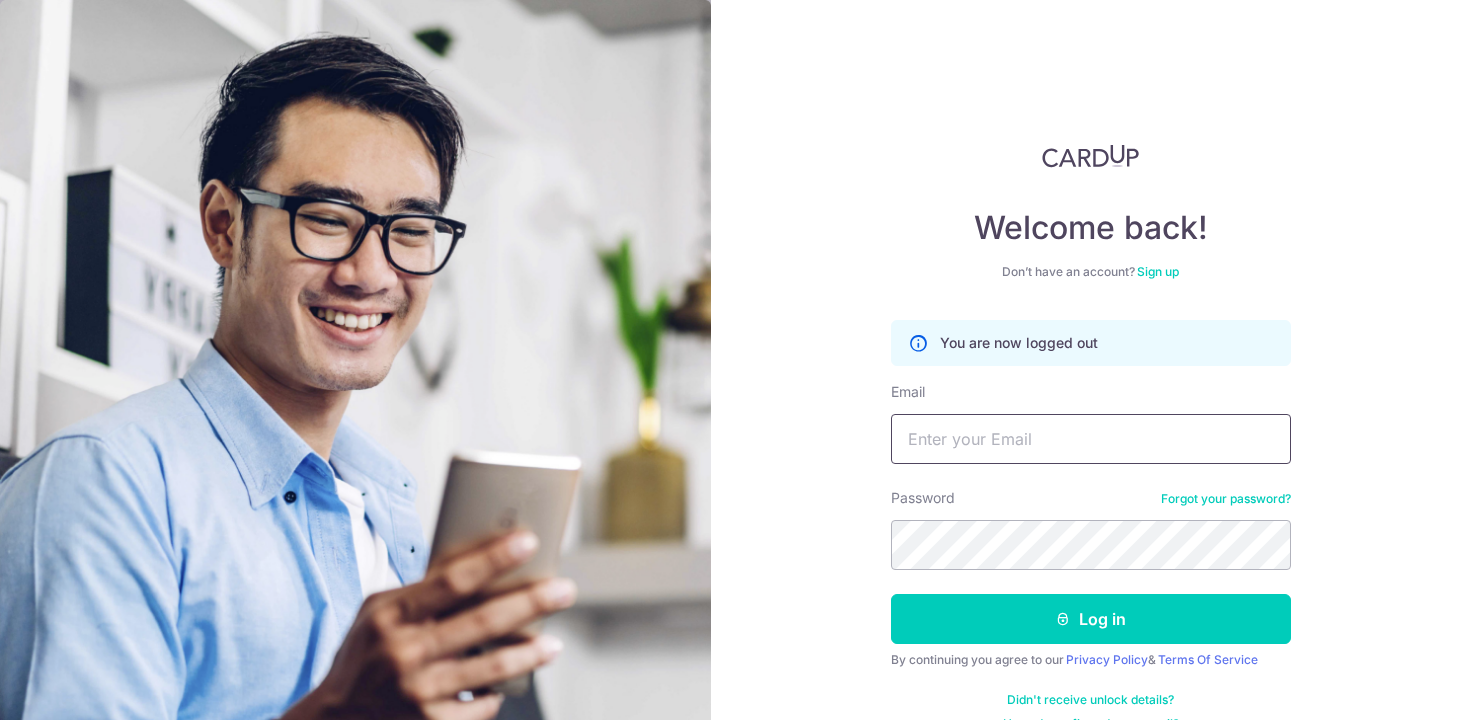 click on "Email" at bounding box center (1091, 439) 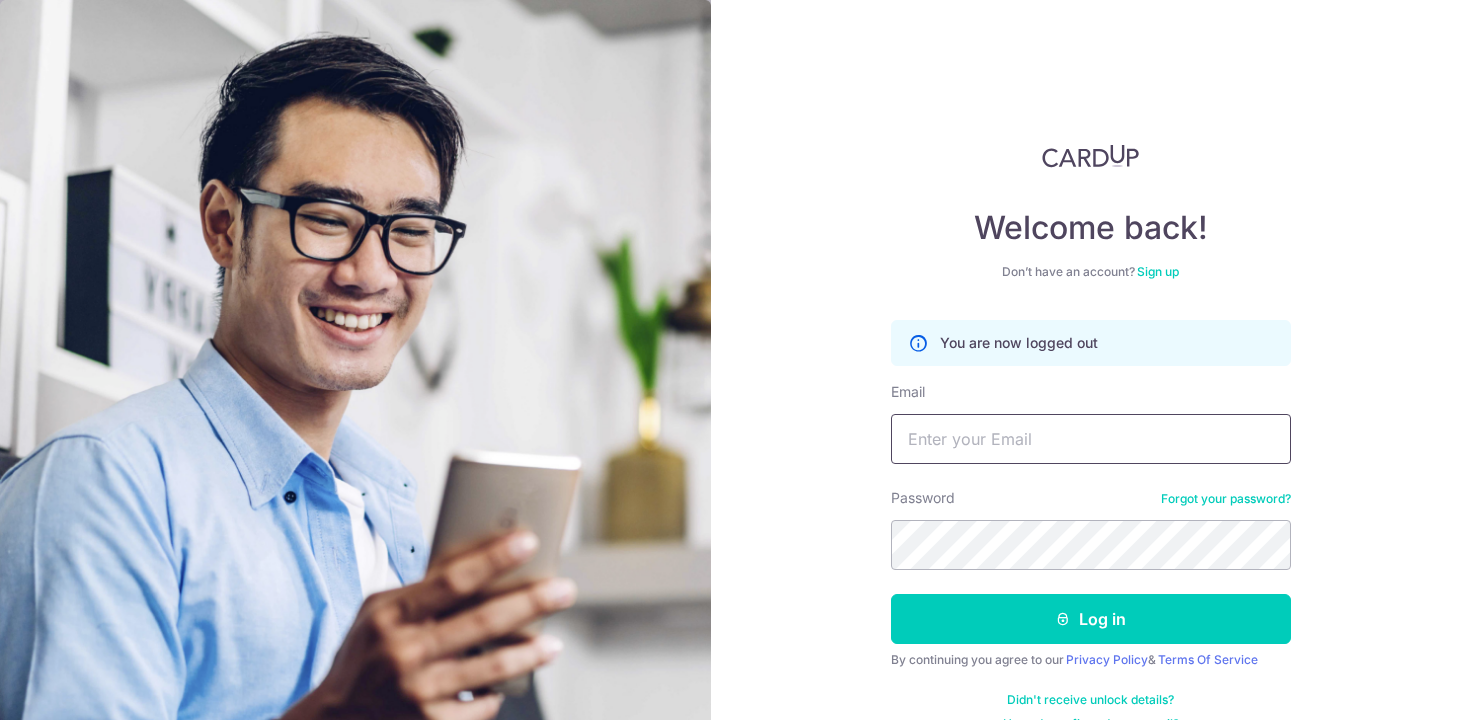 type on "capacious.co@gmail.com" 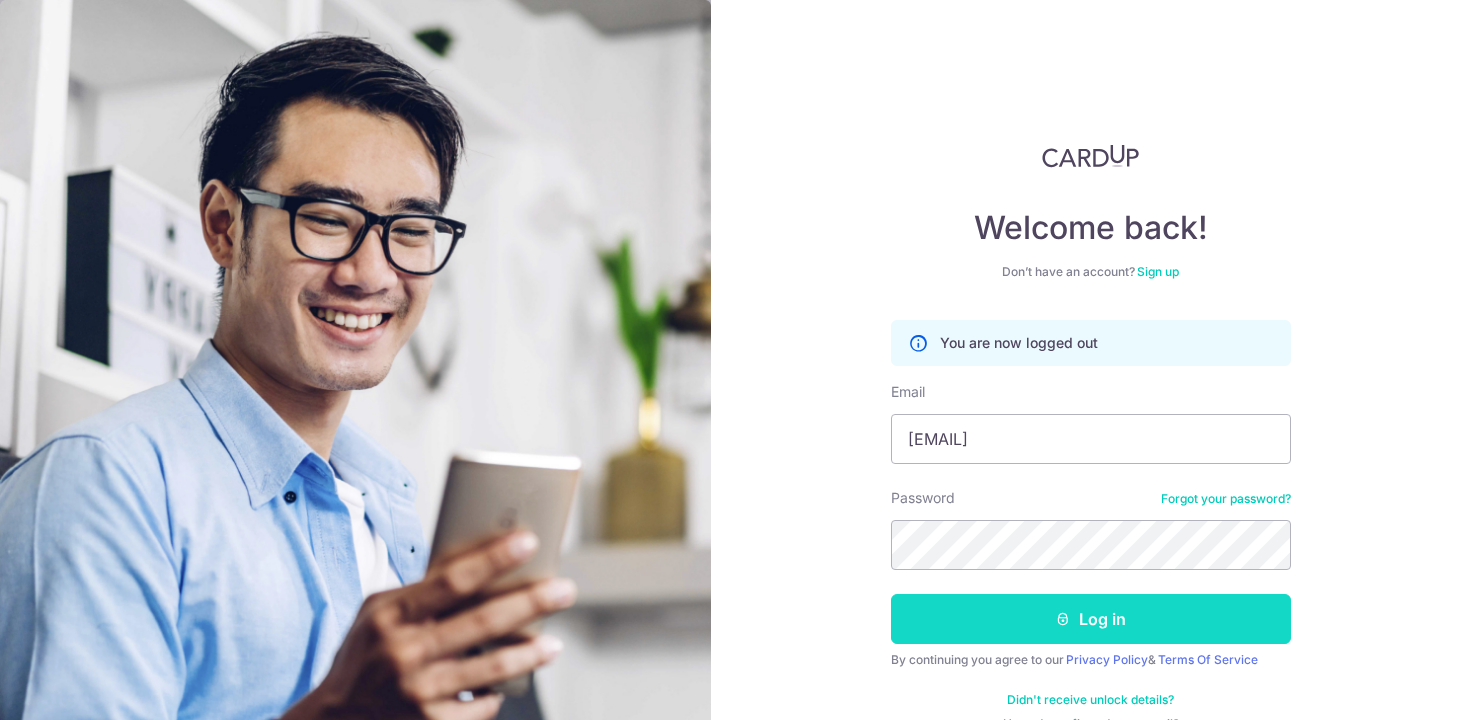 click on "Log in" at bounding box center [1091, 619] 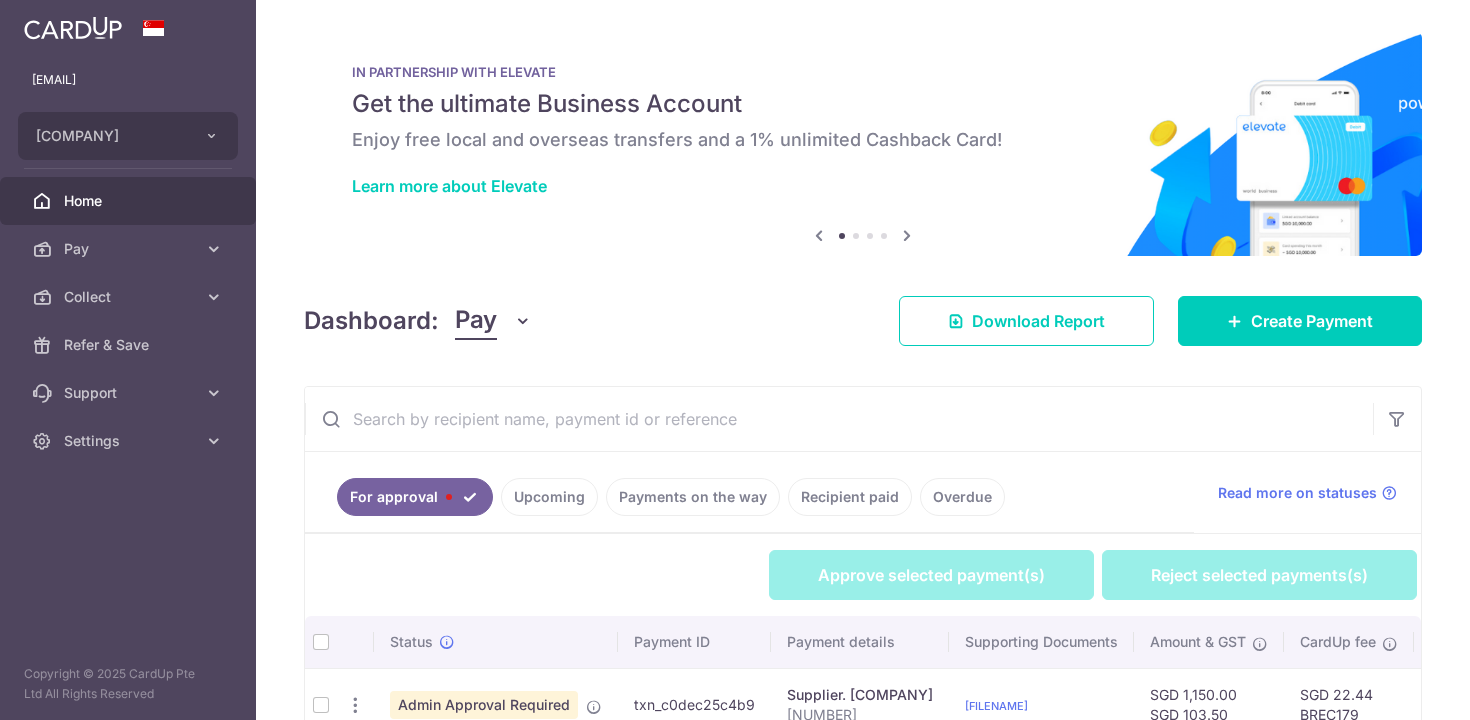 scroll, scrollTop: 0, scrollLeft: 0, axis: both 